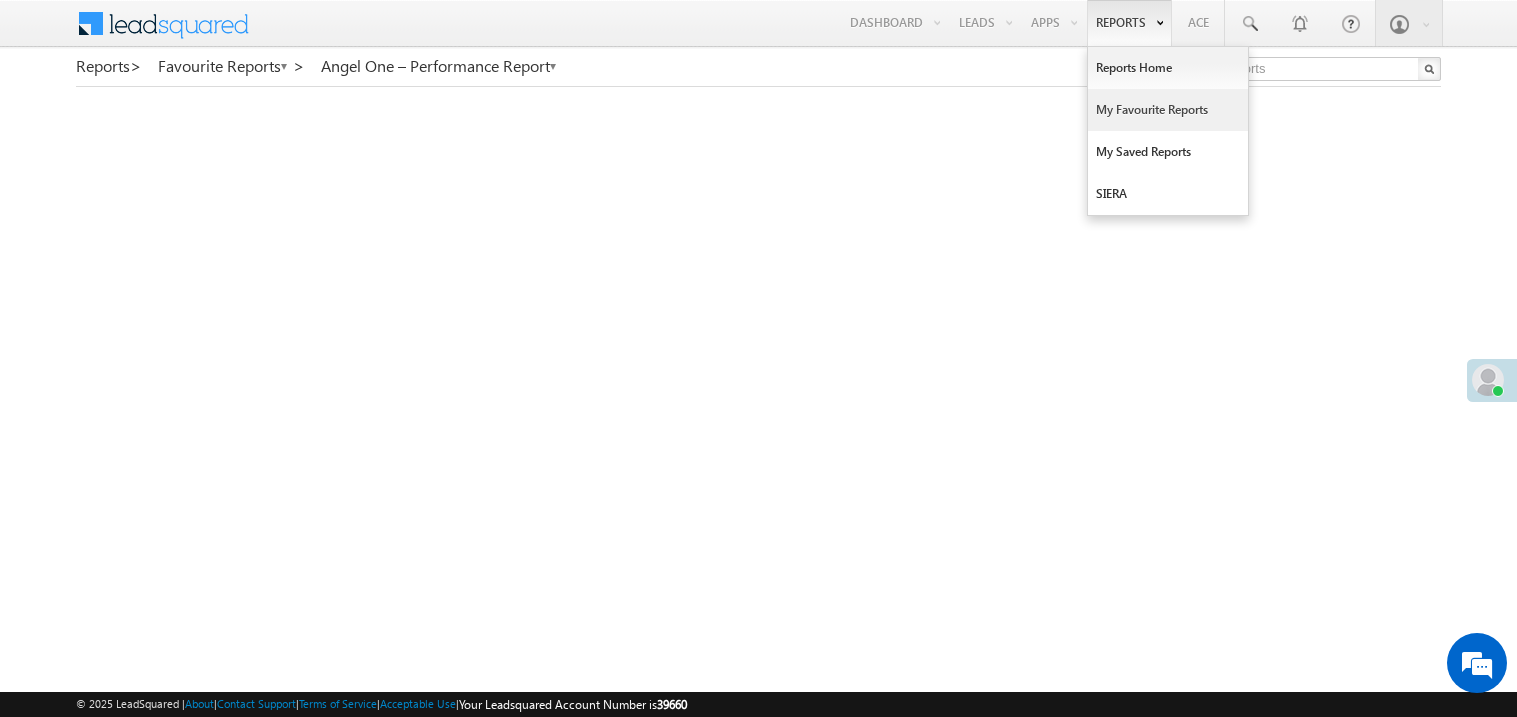 scroll, scrollTop: 0, scrollLeft: 0, axis: both 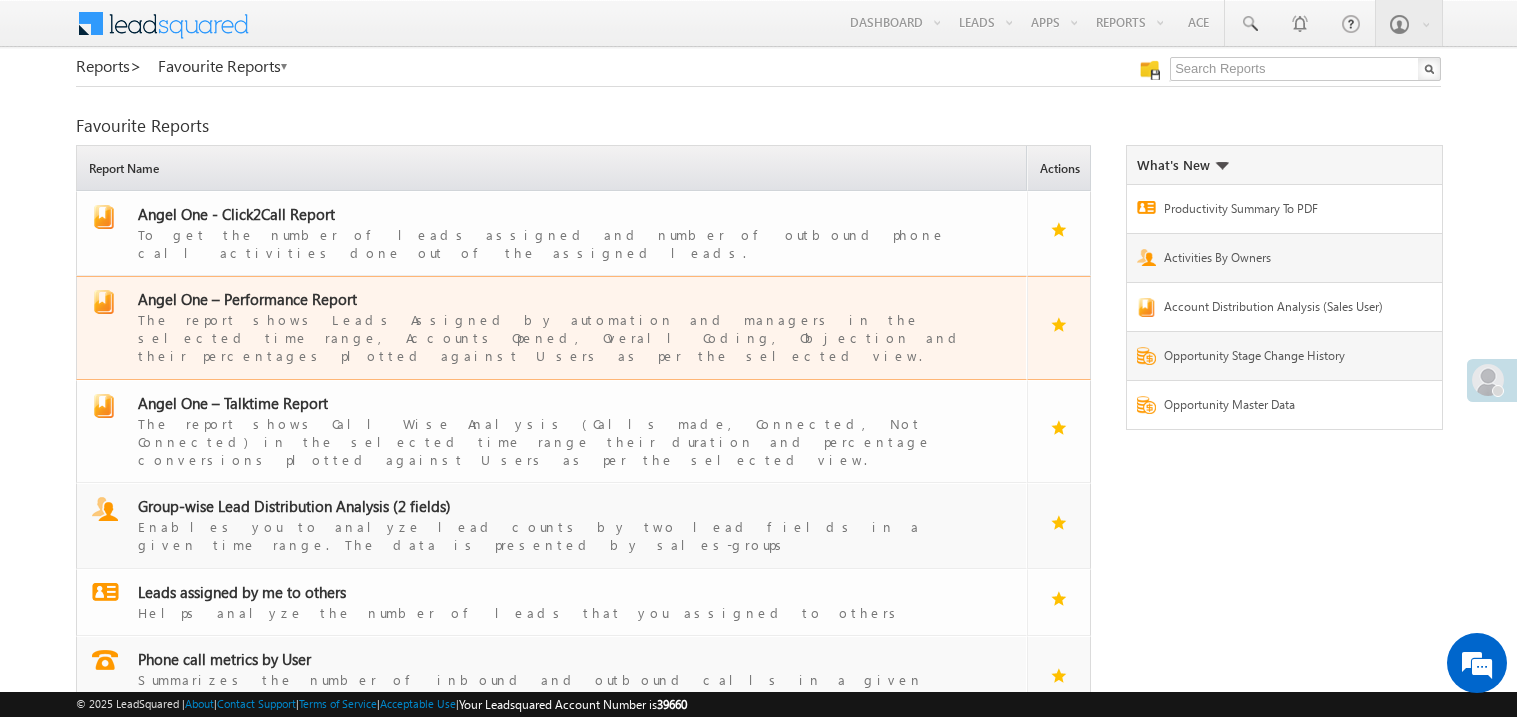 click on "Angel One – Performance Report" at bounding box center [247, 299] 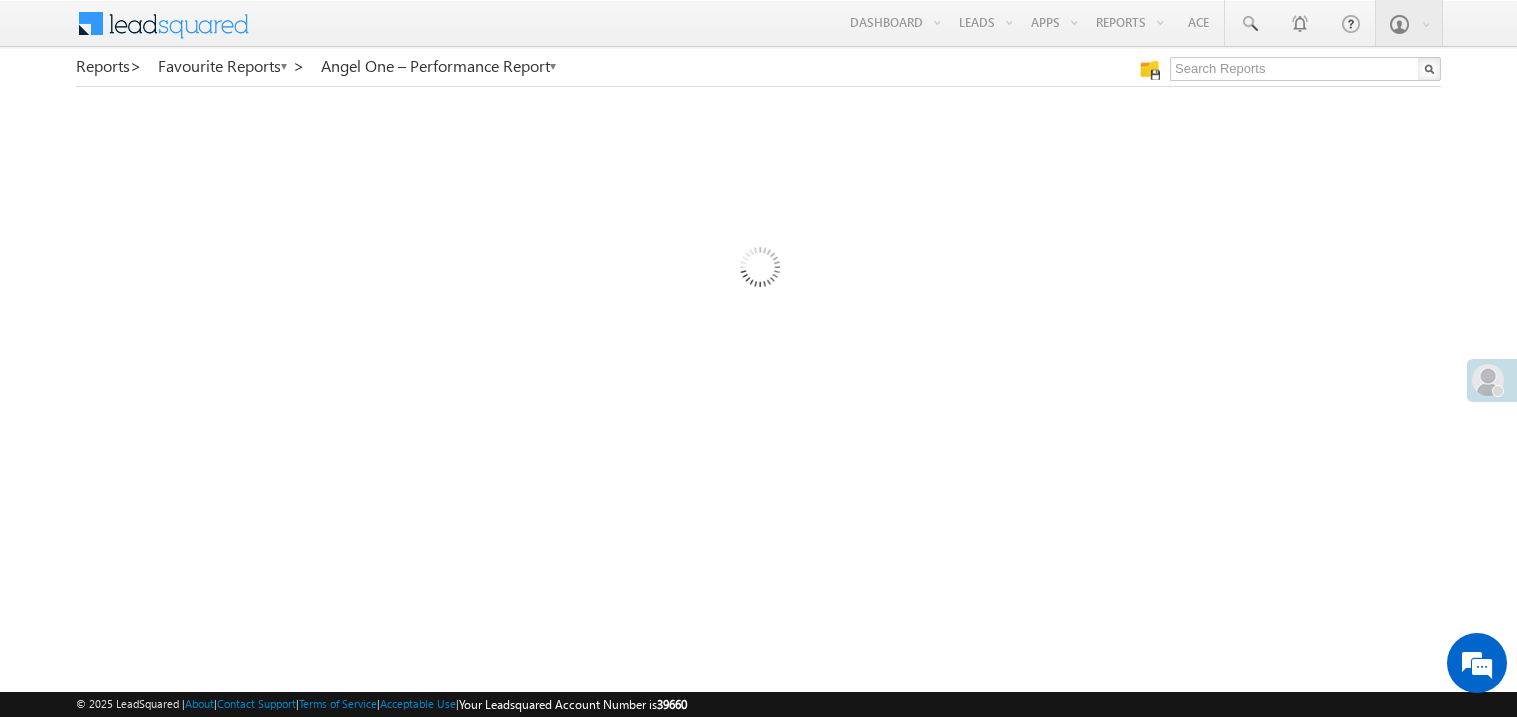 scroll, scrollTop: 0, scrollLeft: 0, axis: both 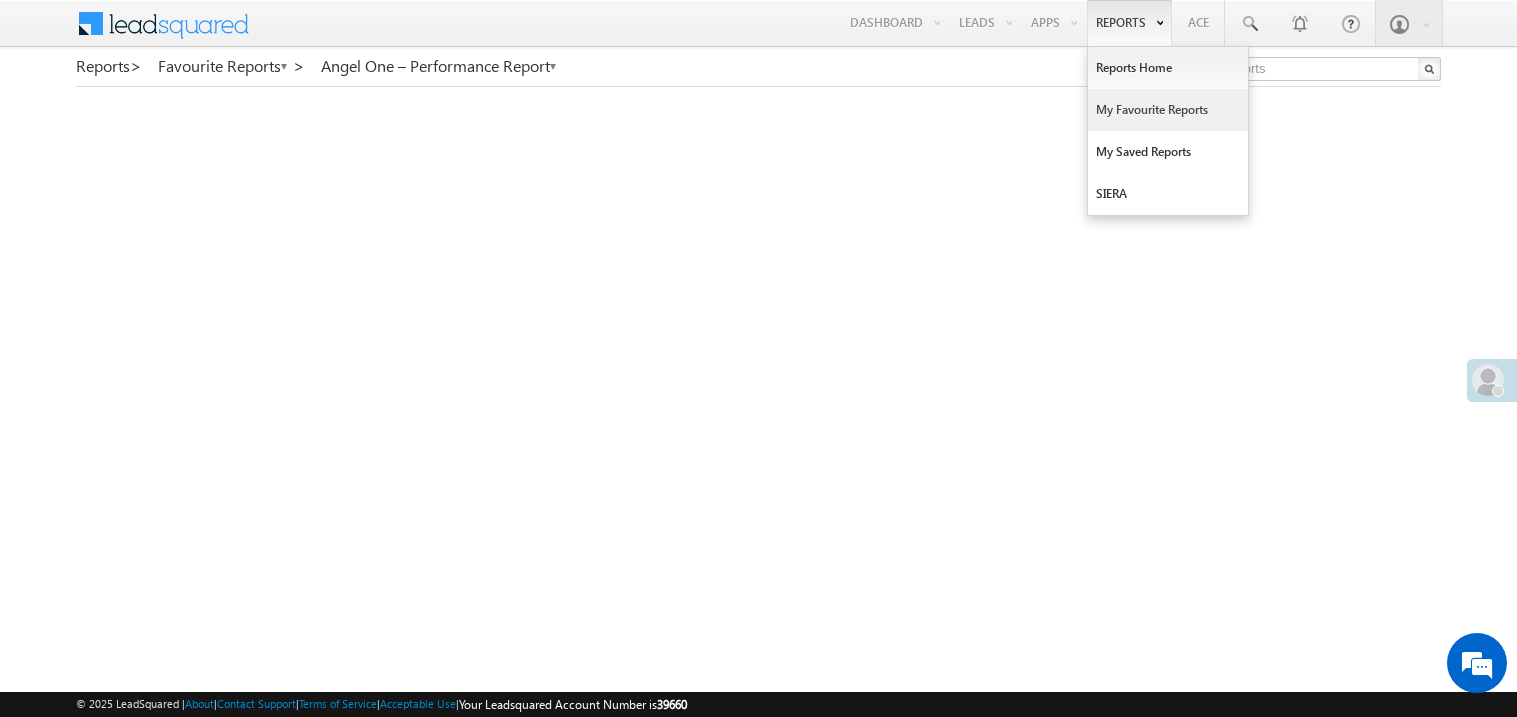 click on "My Favourite Reports" at bounding box center [1168, 110] 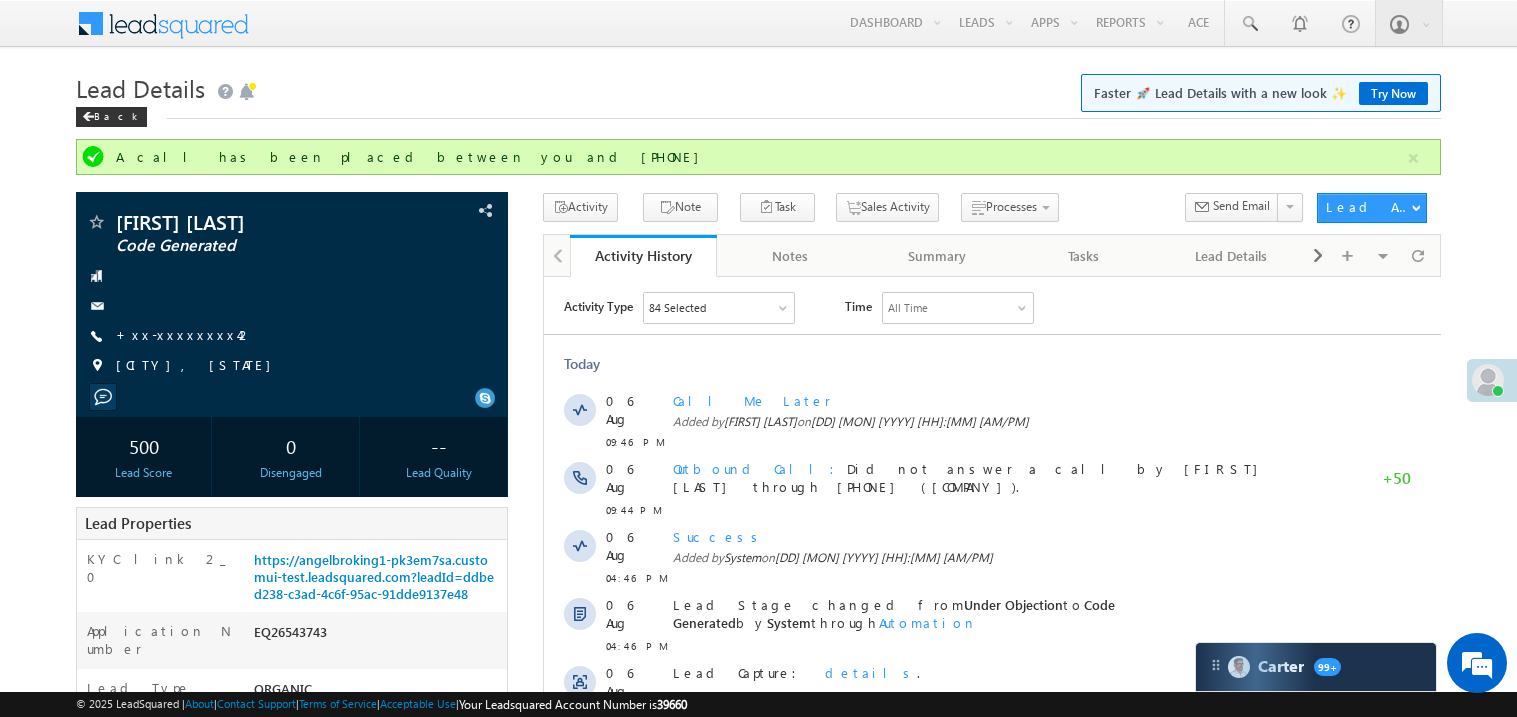scroll, scrollTop: 0, scrollLeft: 0, axis: both 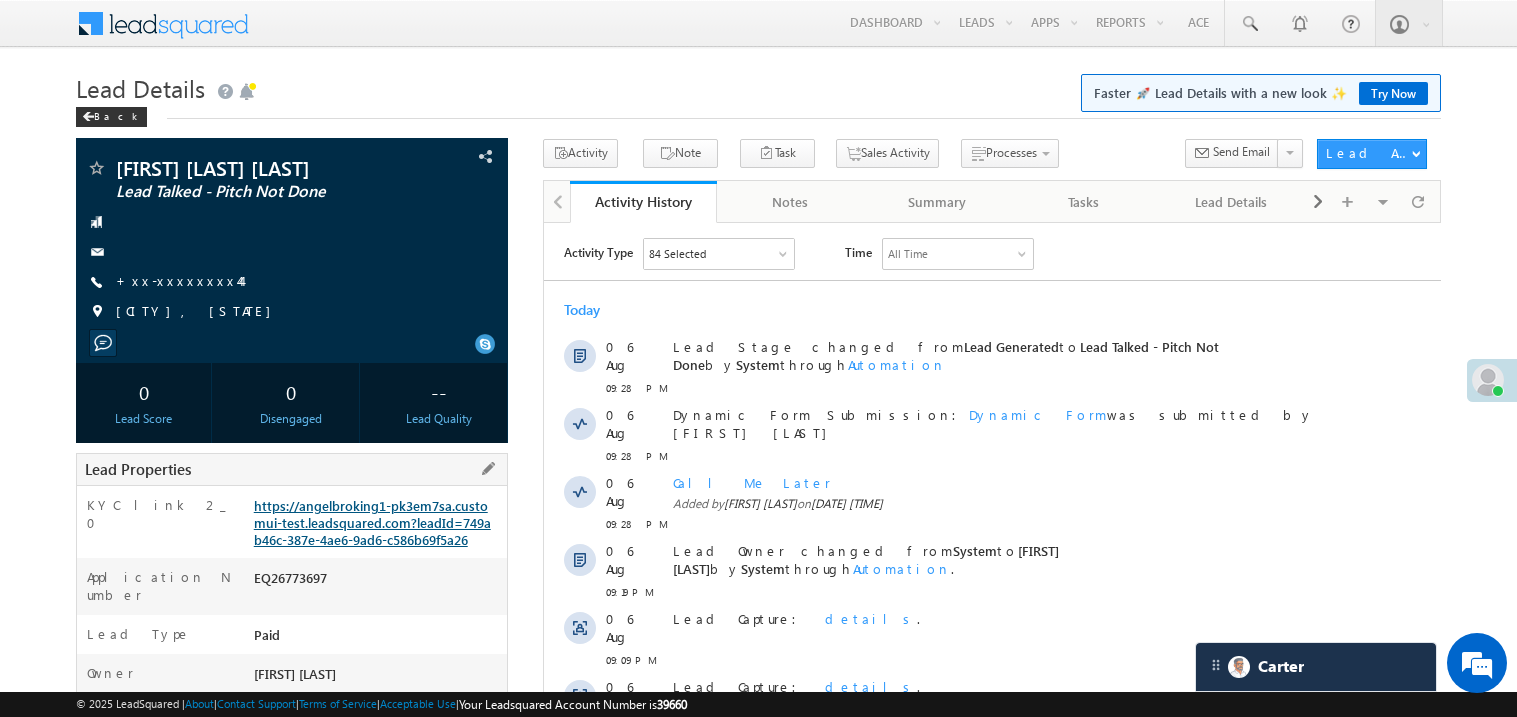 click on "https://angelbroking1-pk3em7sa.customui-test.leadsquared.com?leadId=749ab46c-387e-4ae6-9ad6-c586b69f5a26" at bounding box center (372, 522) 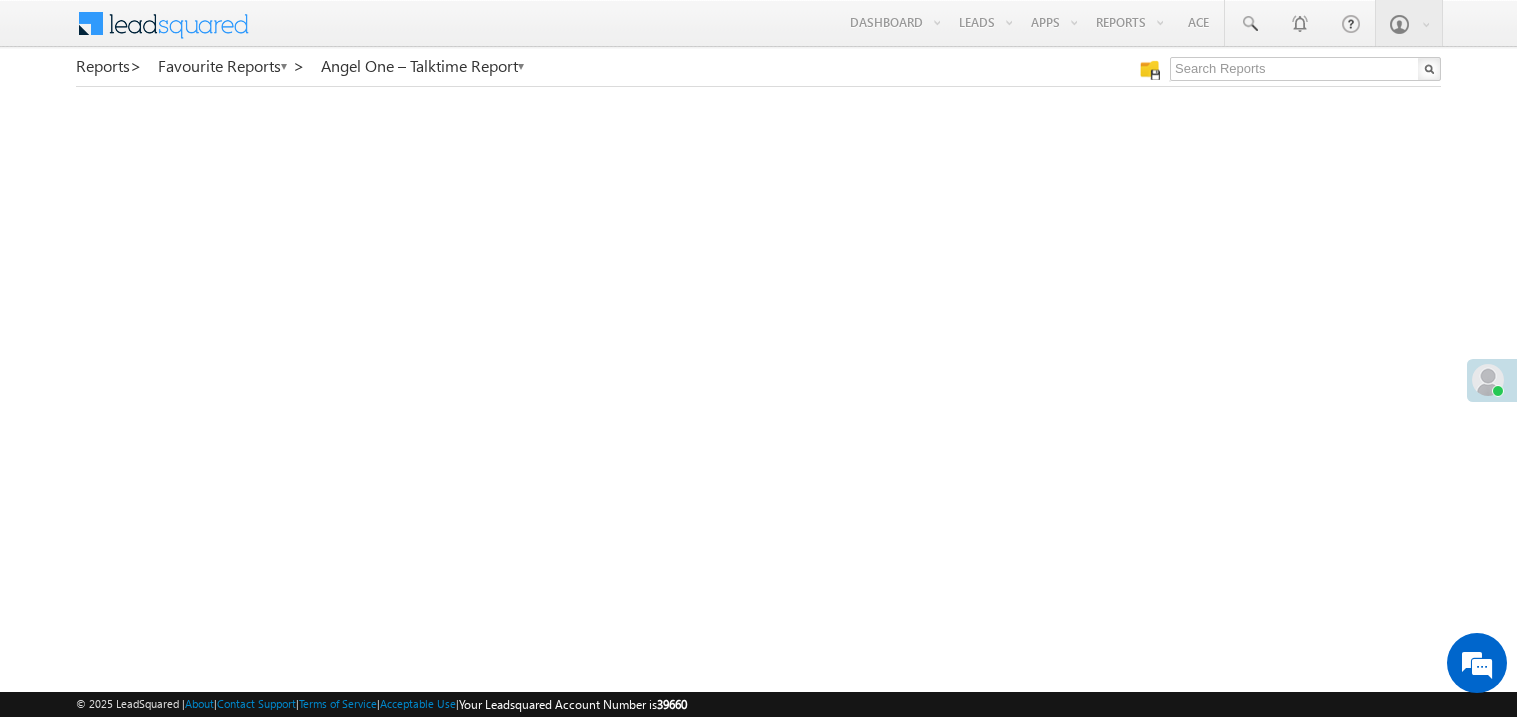 scroll, scrollTop: 0, scrollLeft: 0, axis: both 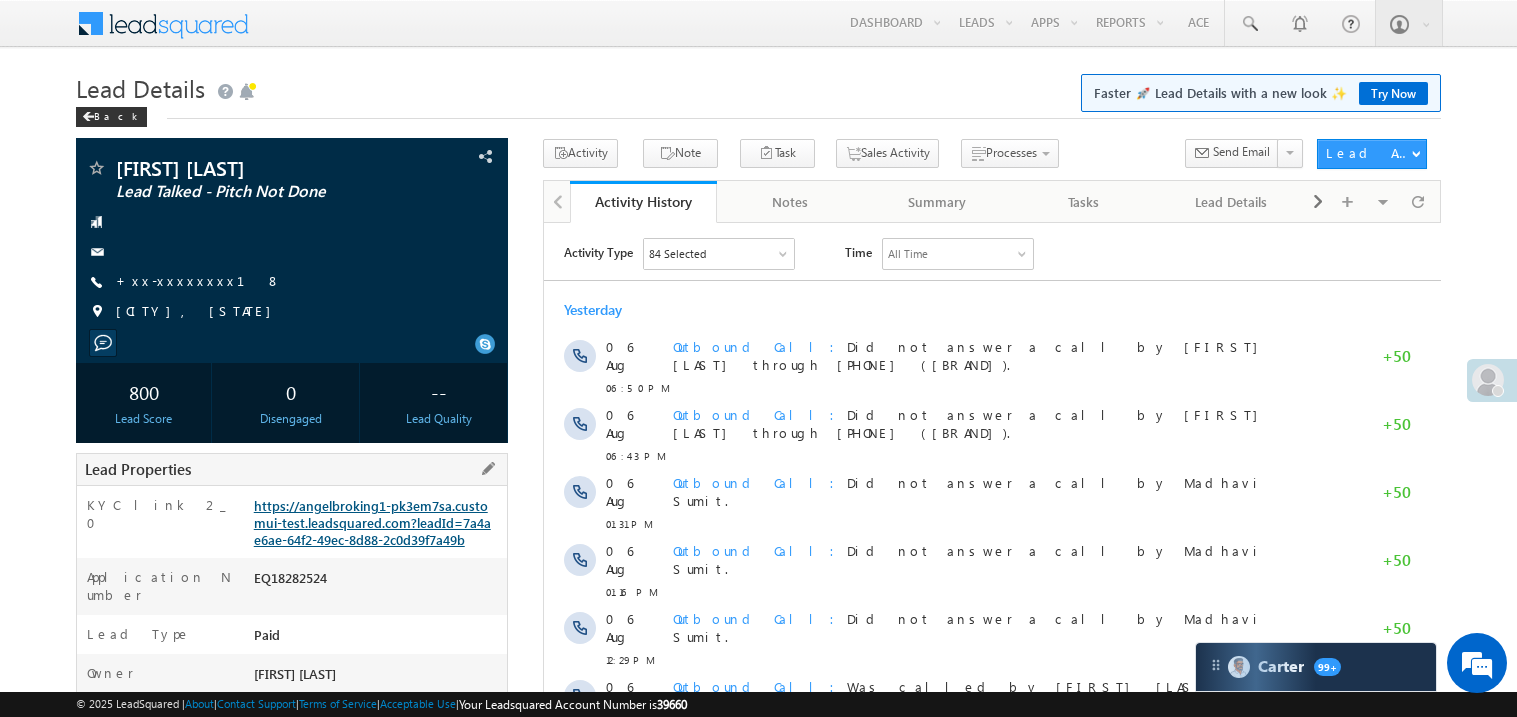 click on "https://angelbroking1-pk3em7sa.customui-test.leadsquared.com?leadId=7a4ae6ae-64f2-49ec-8d88-2c0d39f7a49b" at bounding box center (372, 522) 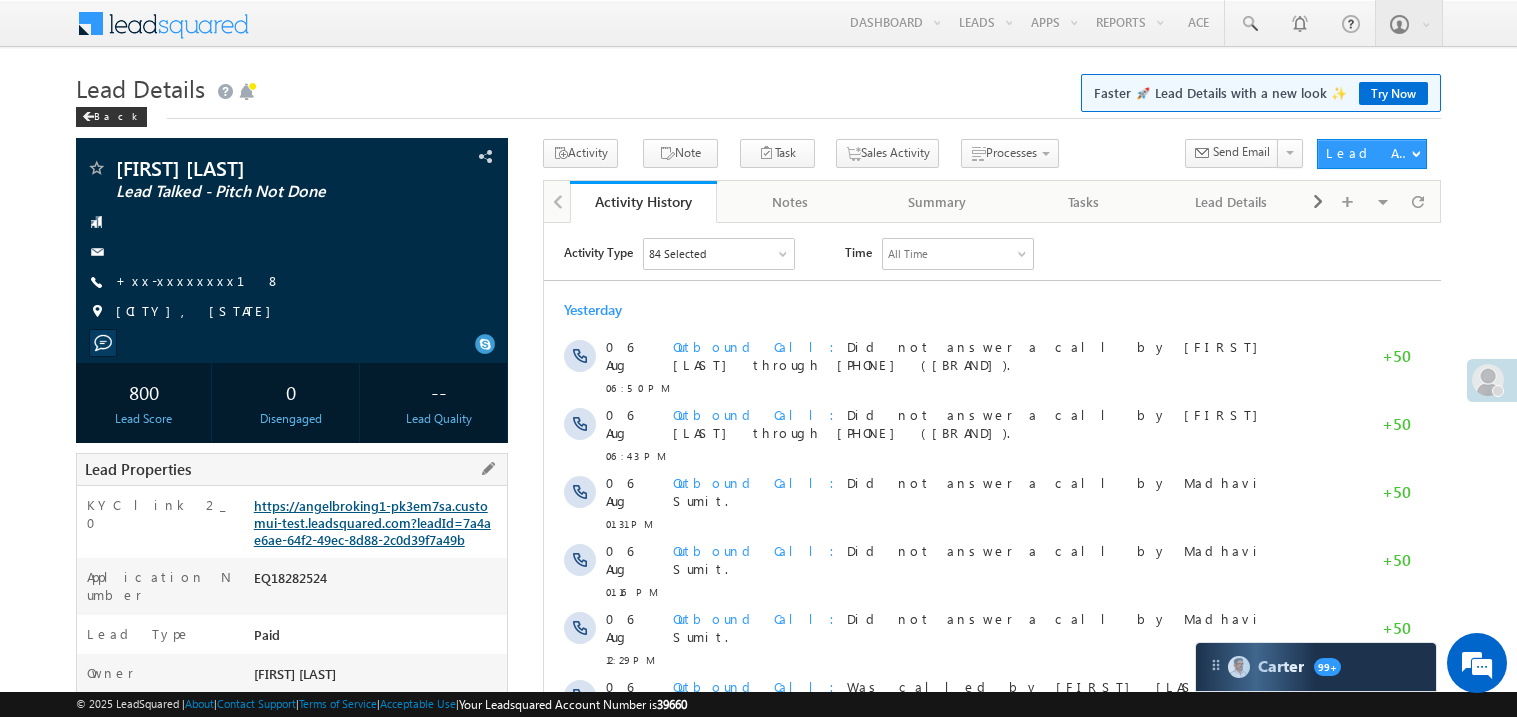 scroll, scrollTop: 0, scrollLeft: 0, axis: both 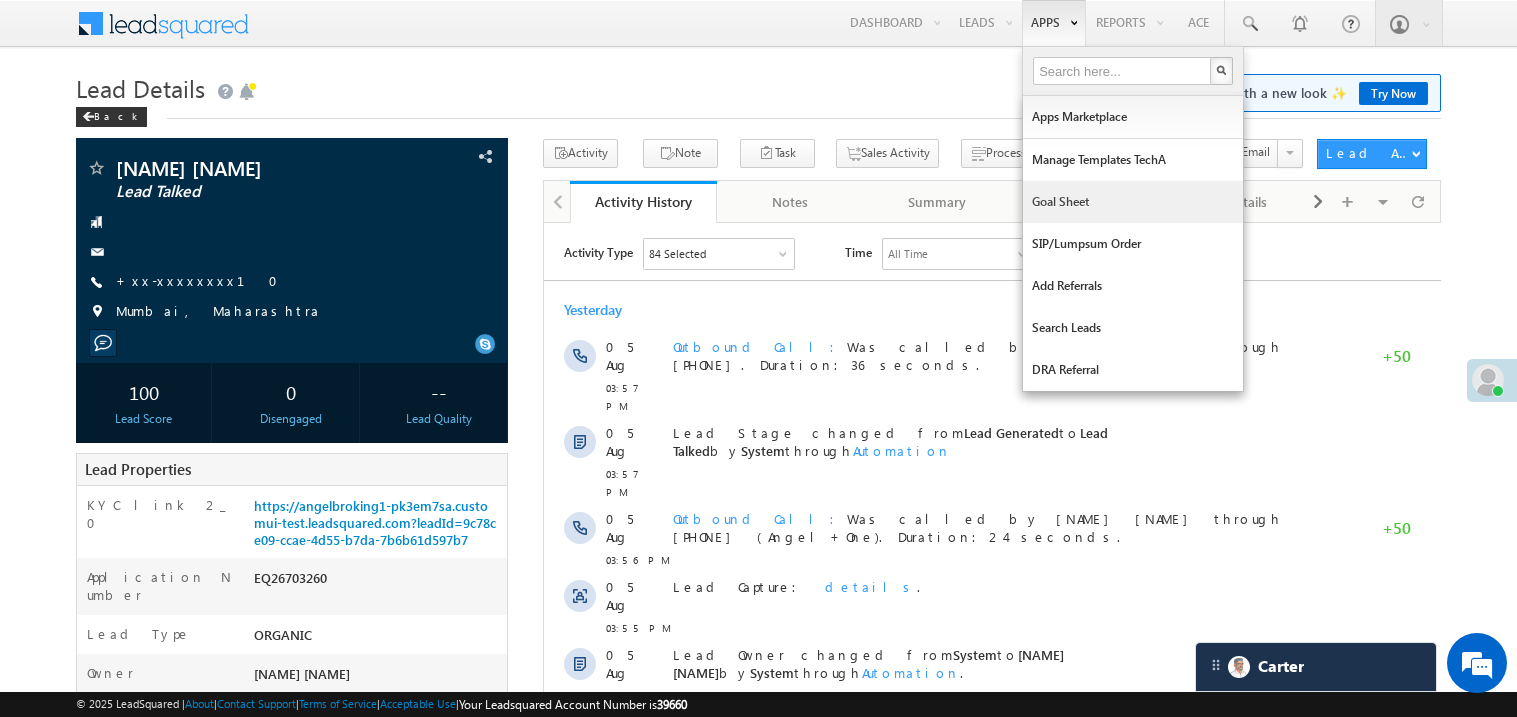 click on "Goal Sheet" at bounding box center [1133, 202] 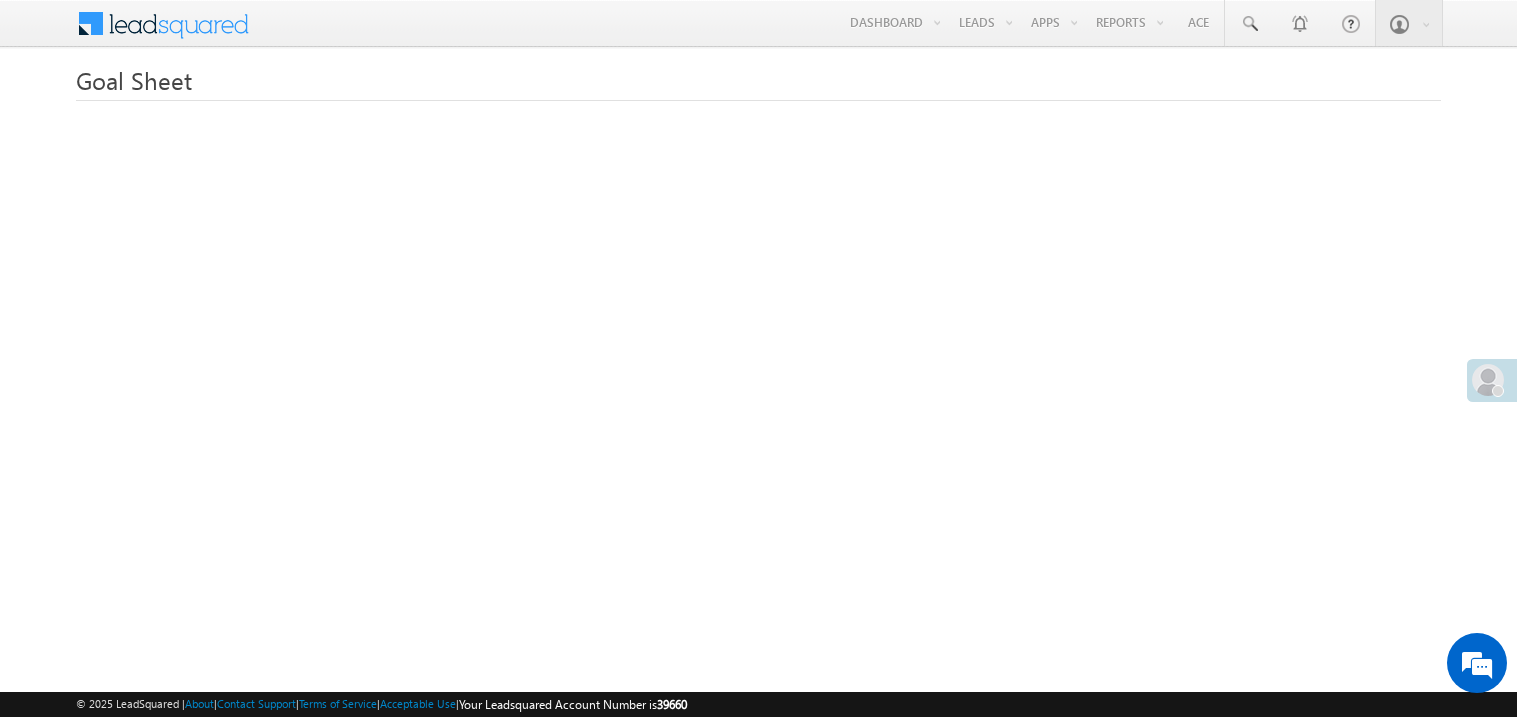 scroll, scrollTop: 0, scrollLeft: 0, axis: both 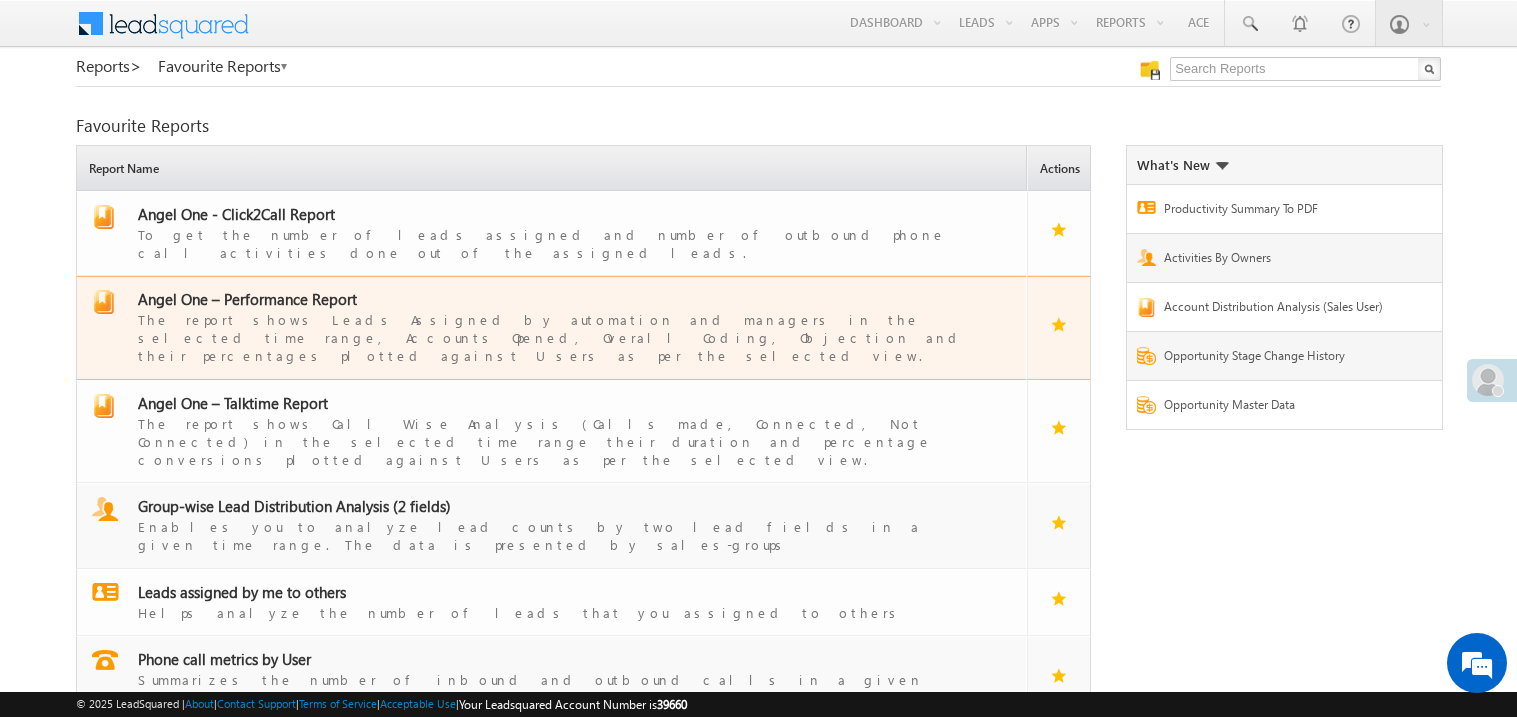 click on "Angel One – Performance Report" at bounding box center (247, 299) 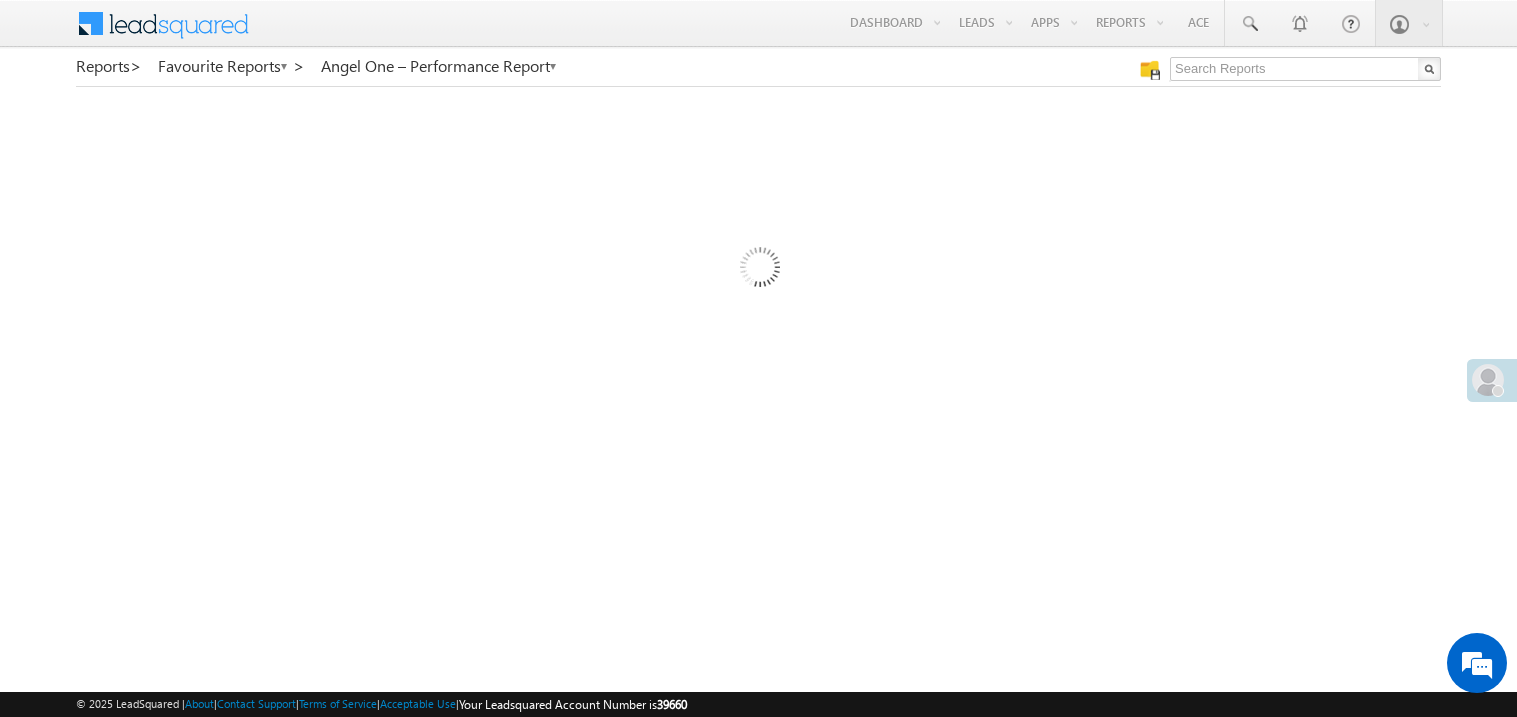 scroll, scrollTop: 0, scrollLeft: 0, axis: both 